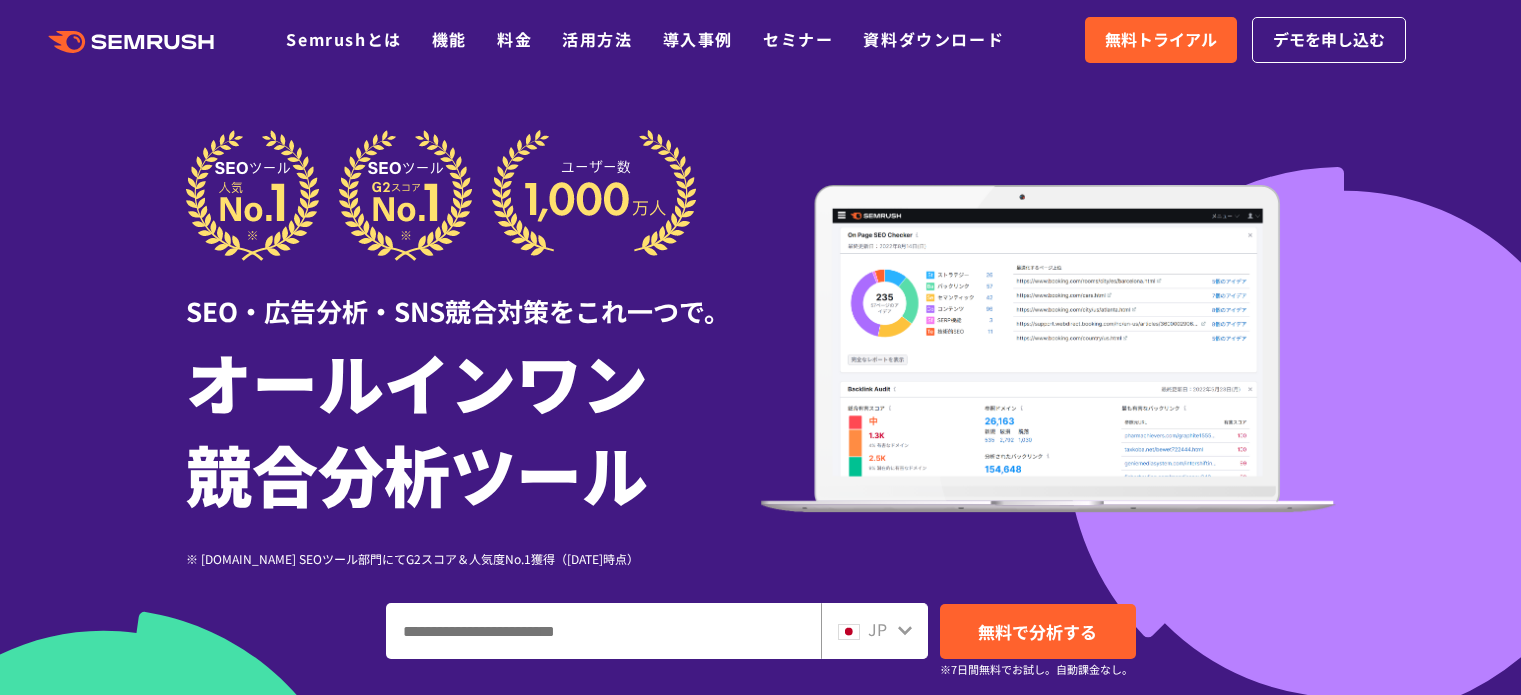scroll, scrollTop: 0, scrollLeft: 0, axis: both 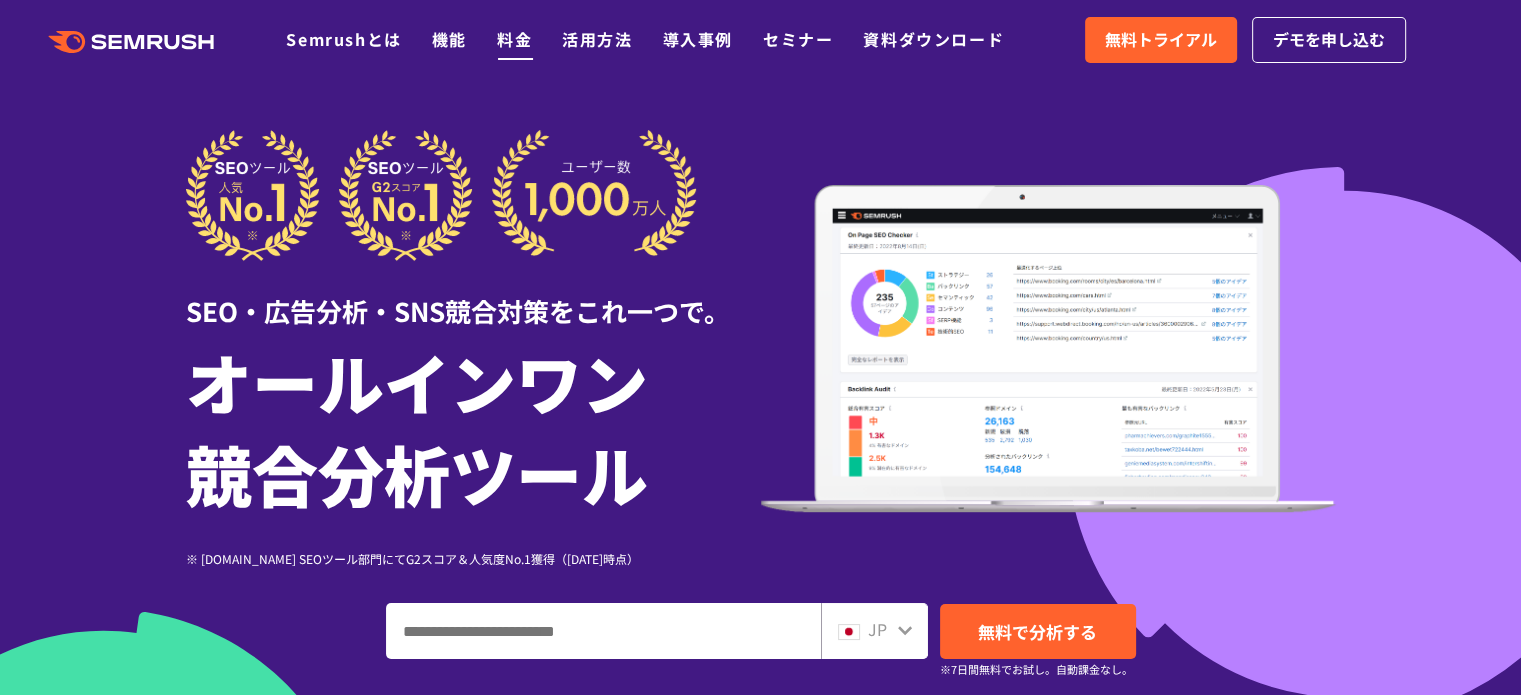 click on "料金" at bounding box center [514, 39] 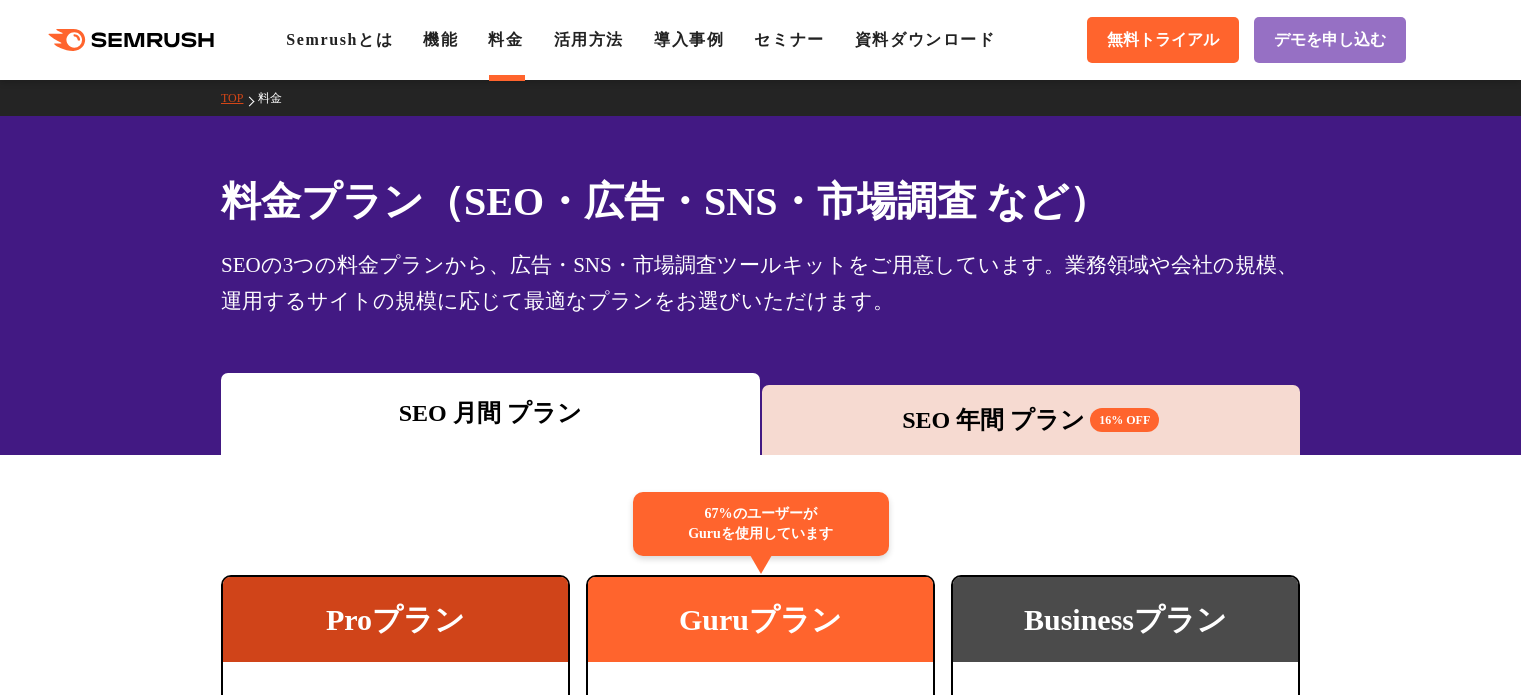 scroll, scrollTop: 0, scrollLeft: 0, axis: both 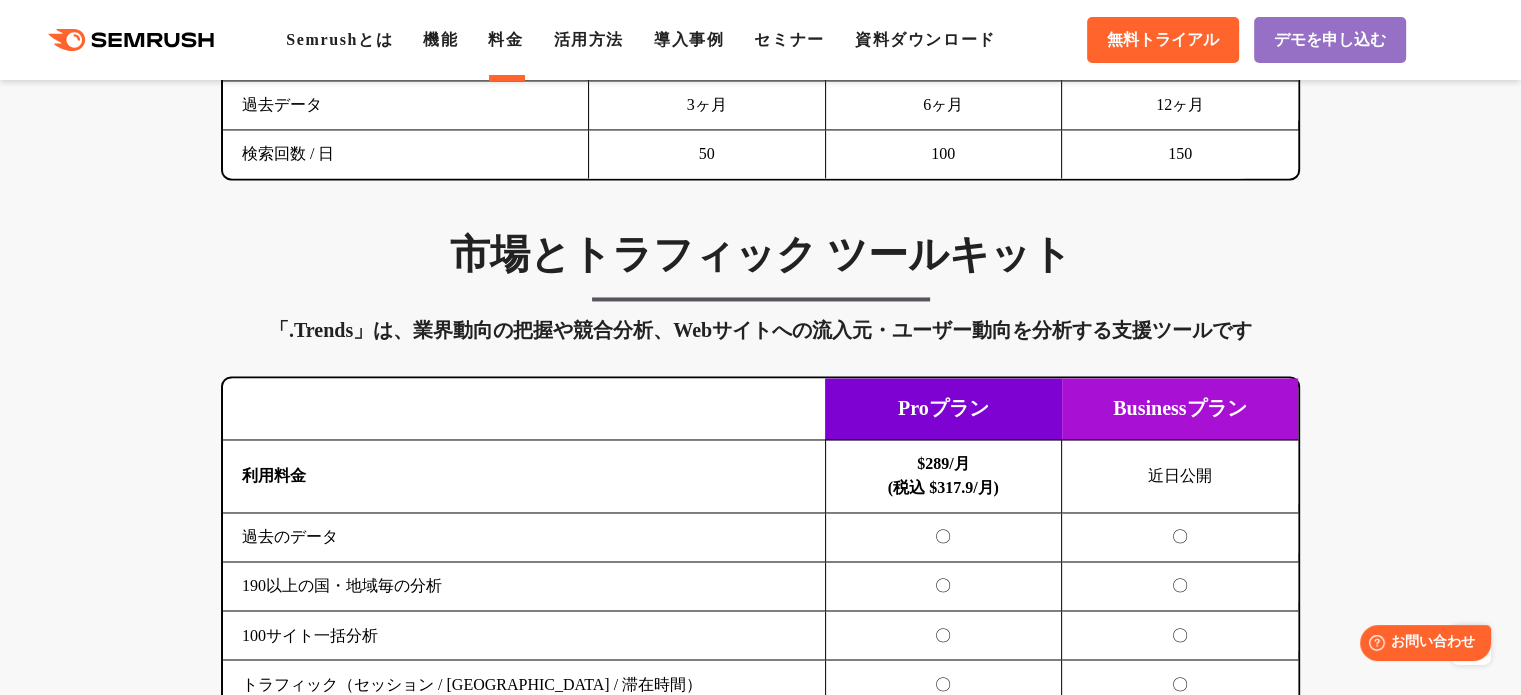click on "「.Trends」は、業界動向の把握や競合分析、Webサイトへの流入元・ユーザー動向を分析する支援ツールです" at bounding box center (760, 330) 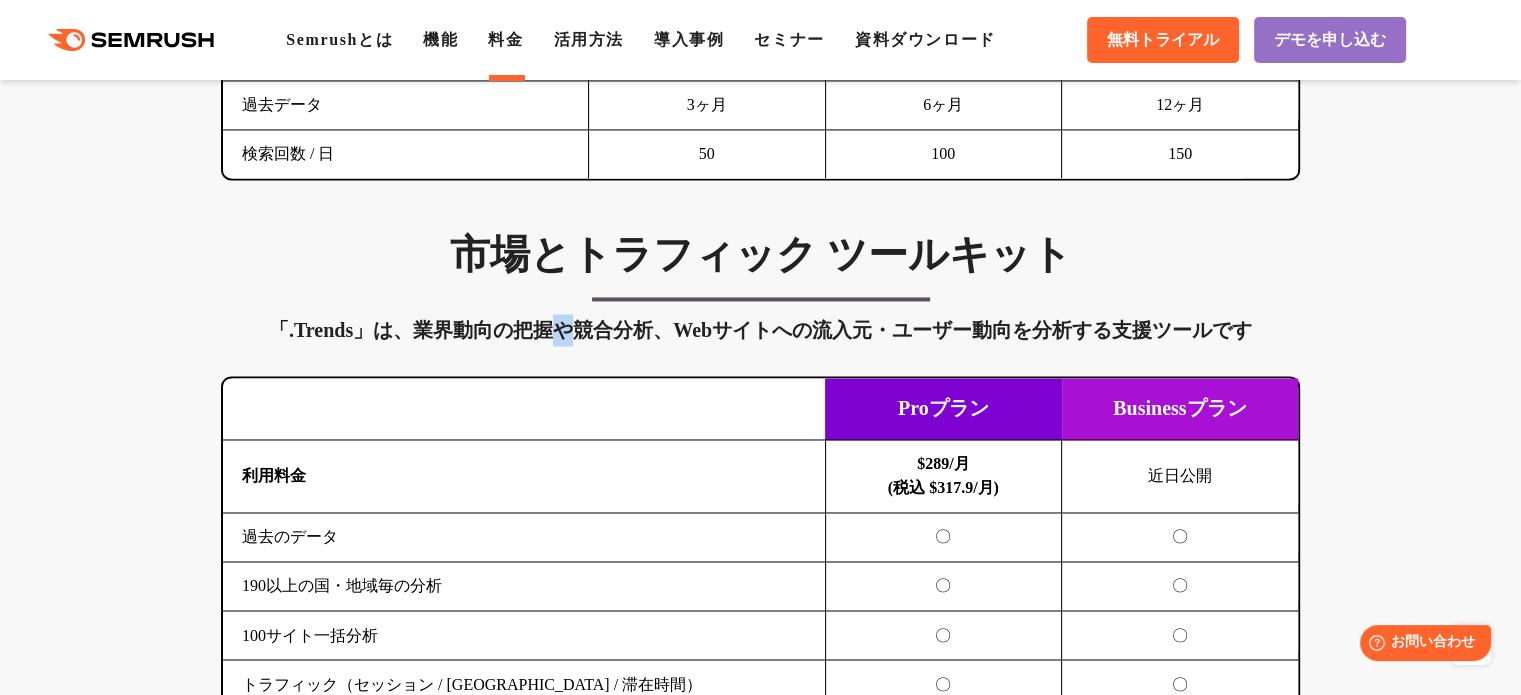 click on "「.Trends」は、業界動向の把握や競合分析、Webサイトへの流入元・ユーザー動向を分析する支援ツールです" at bounding box center [760, 330] 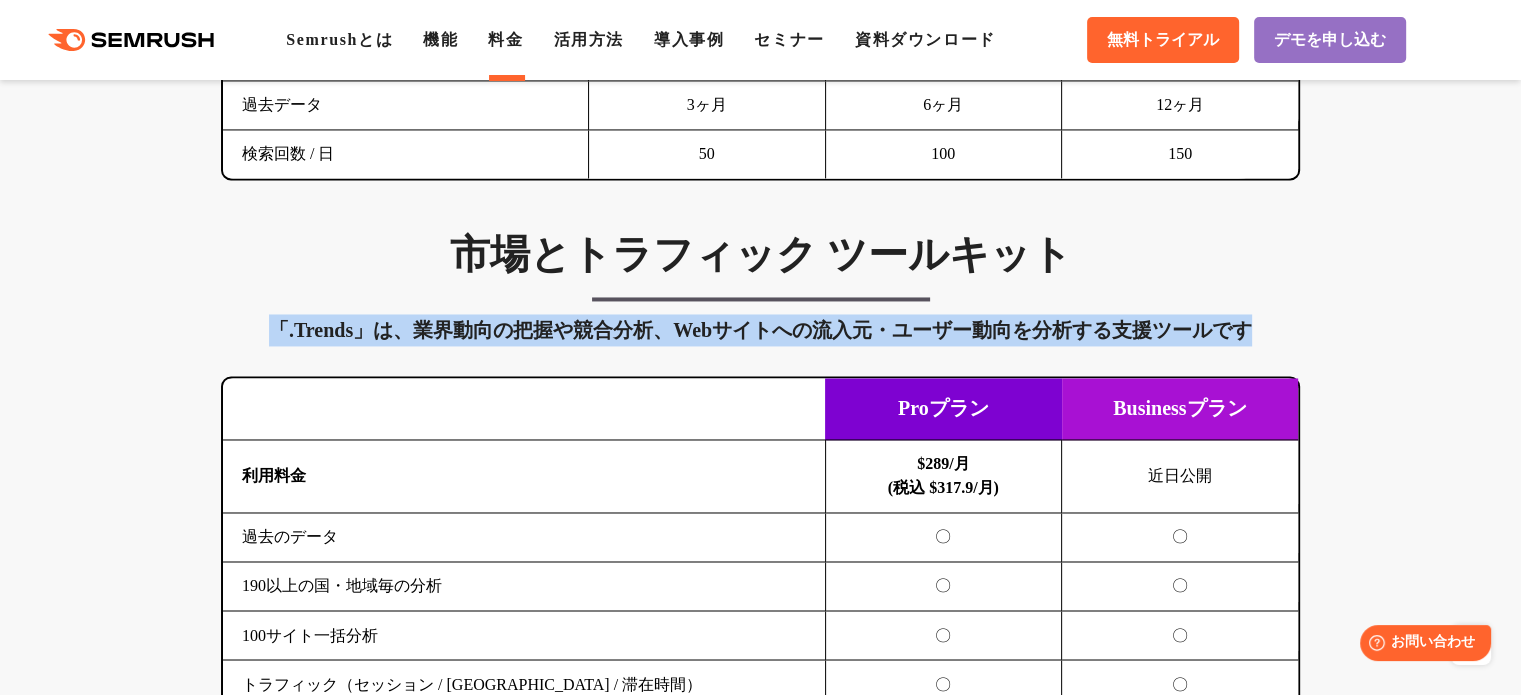 click on "「.Trends」は、業界動向の把握や競合分析、Webサイトへの流入元・ユーザー動向を分析する支援ツールです" at bounding box center [760, 330] 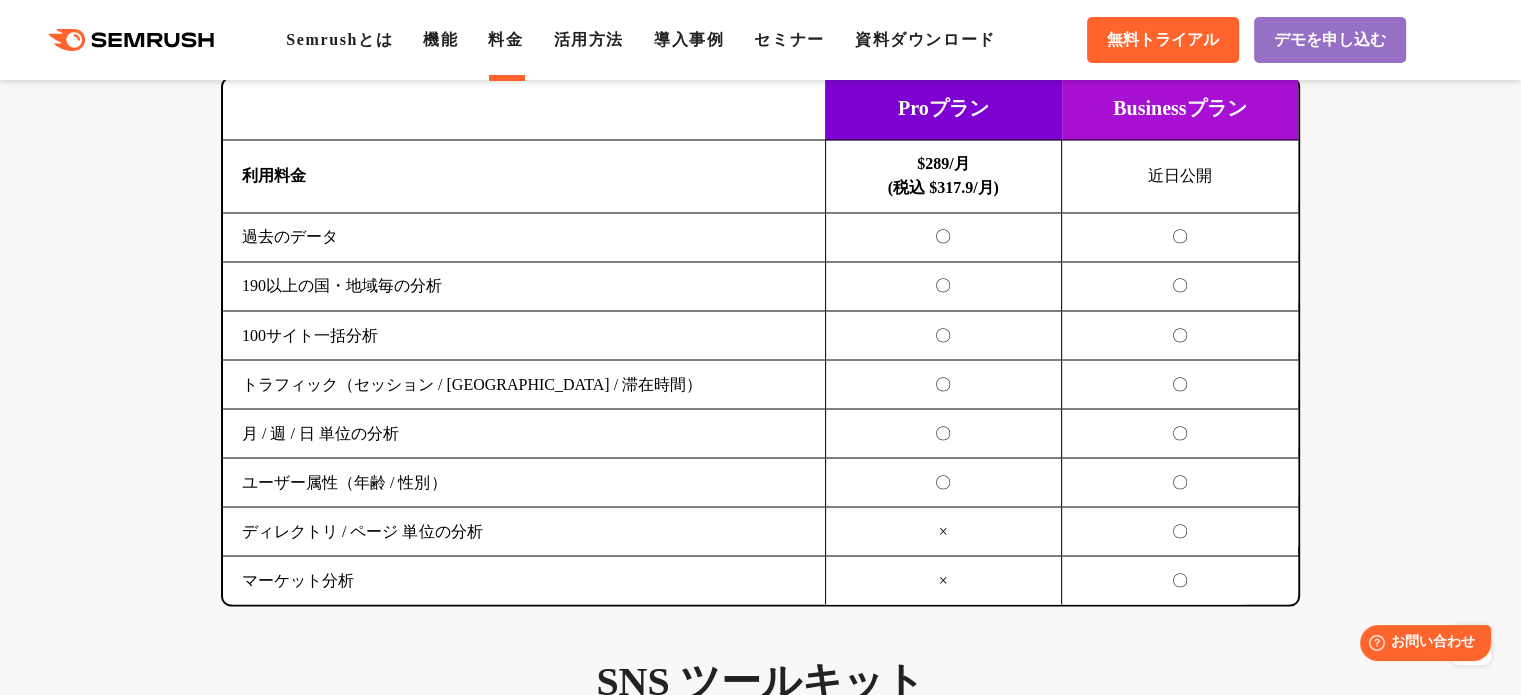 click on "190以上の国・地域毎の分析" at bounding box center (524, 286) 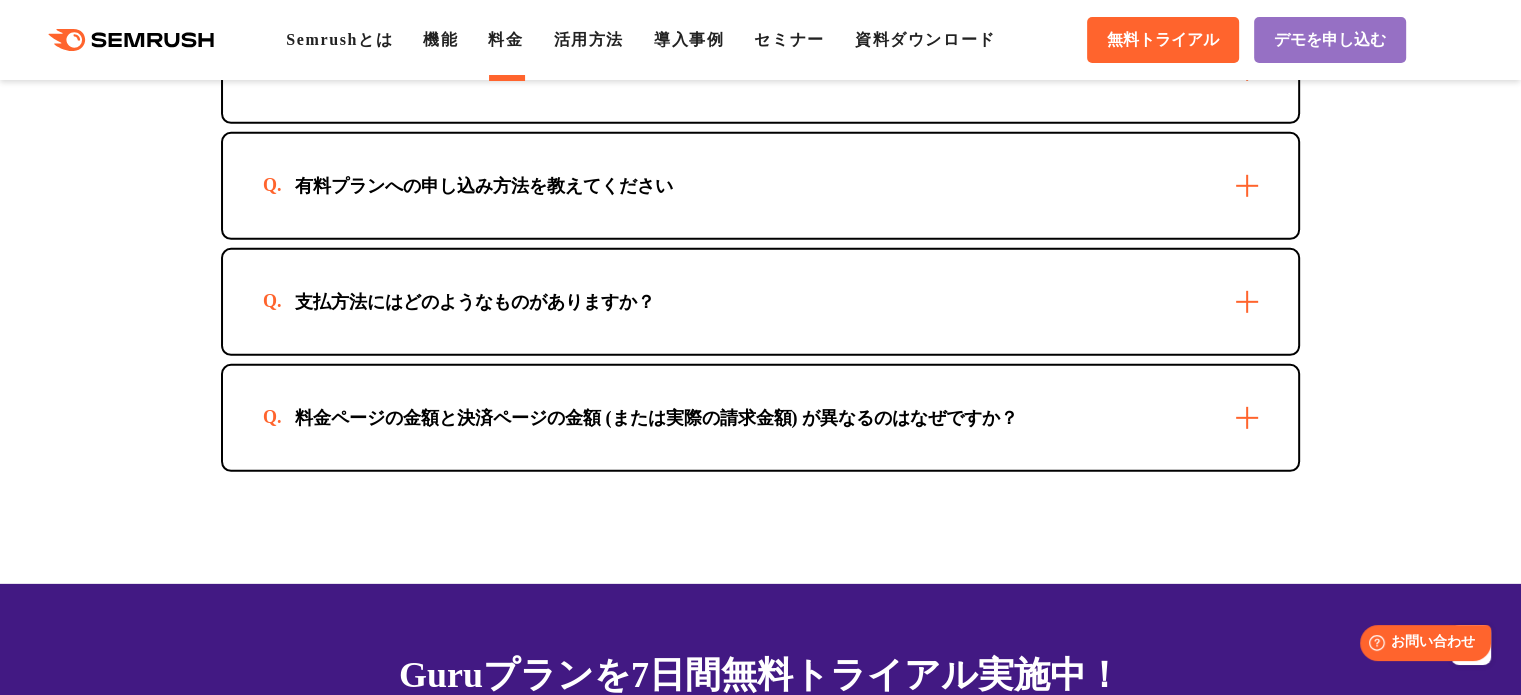 scroll, scrollTop: 5700, scrollLeft: 0, axis: vertical 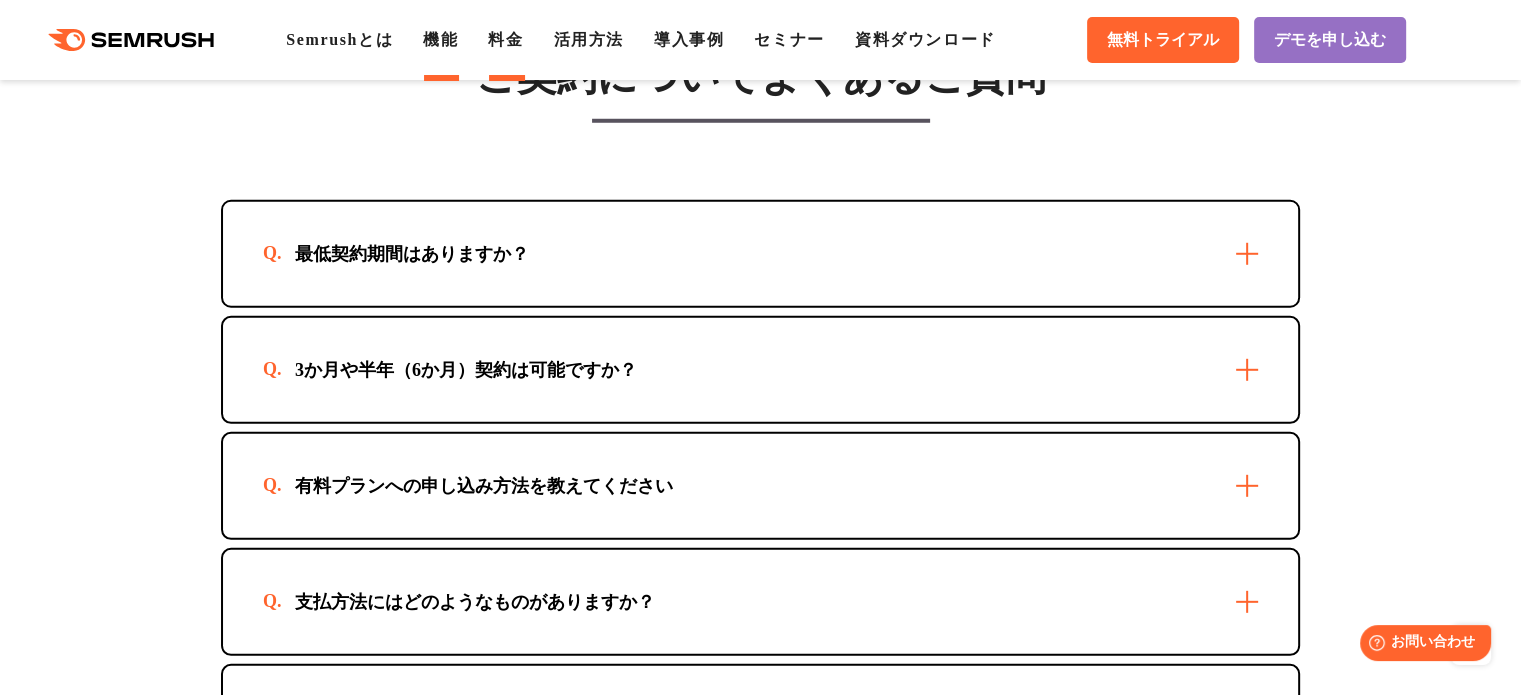 click on "機能" at bounding box center (440, 39) 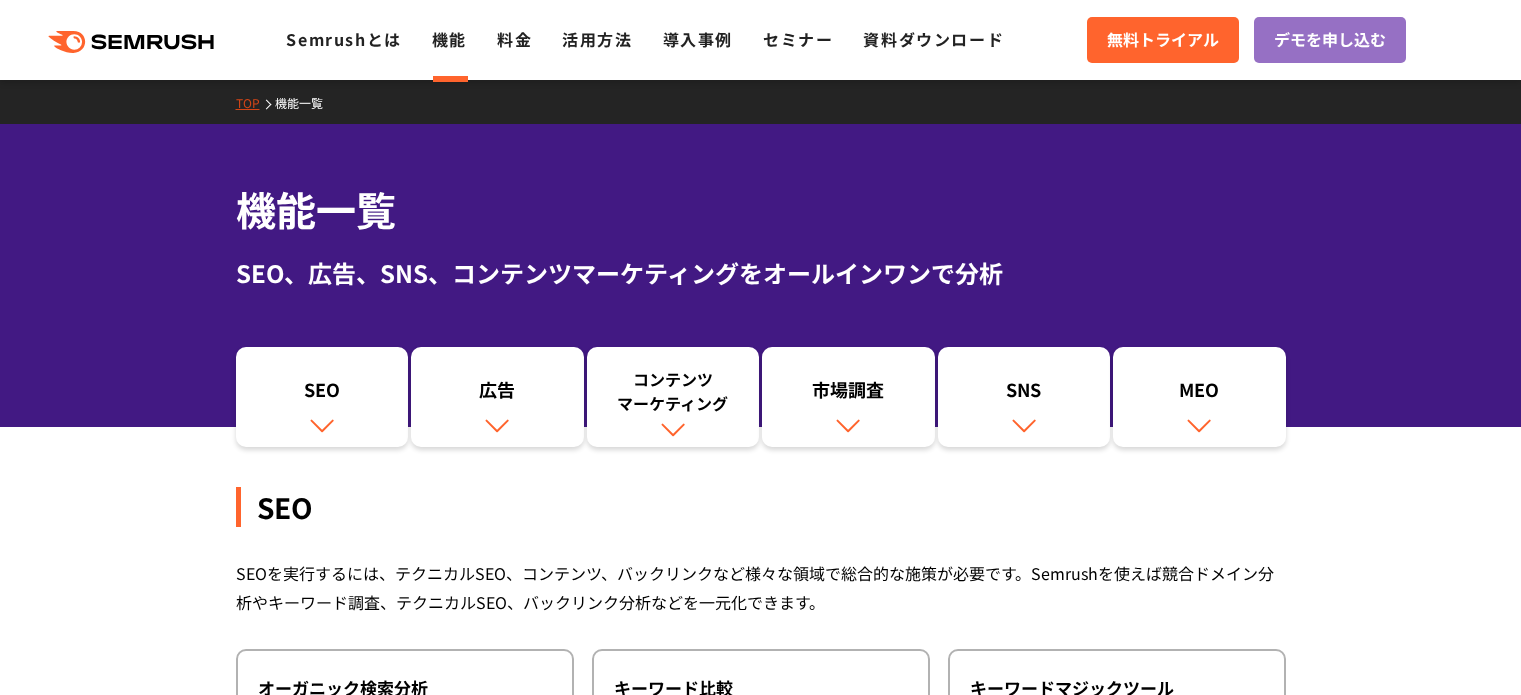 scroll, scrollTop: 0, scrollLeft: 0, axis: both 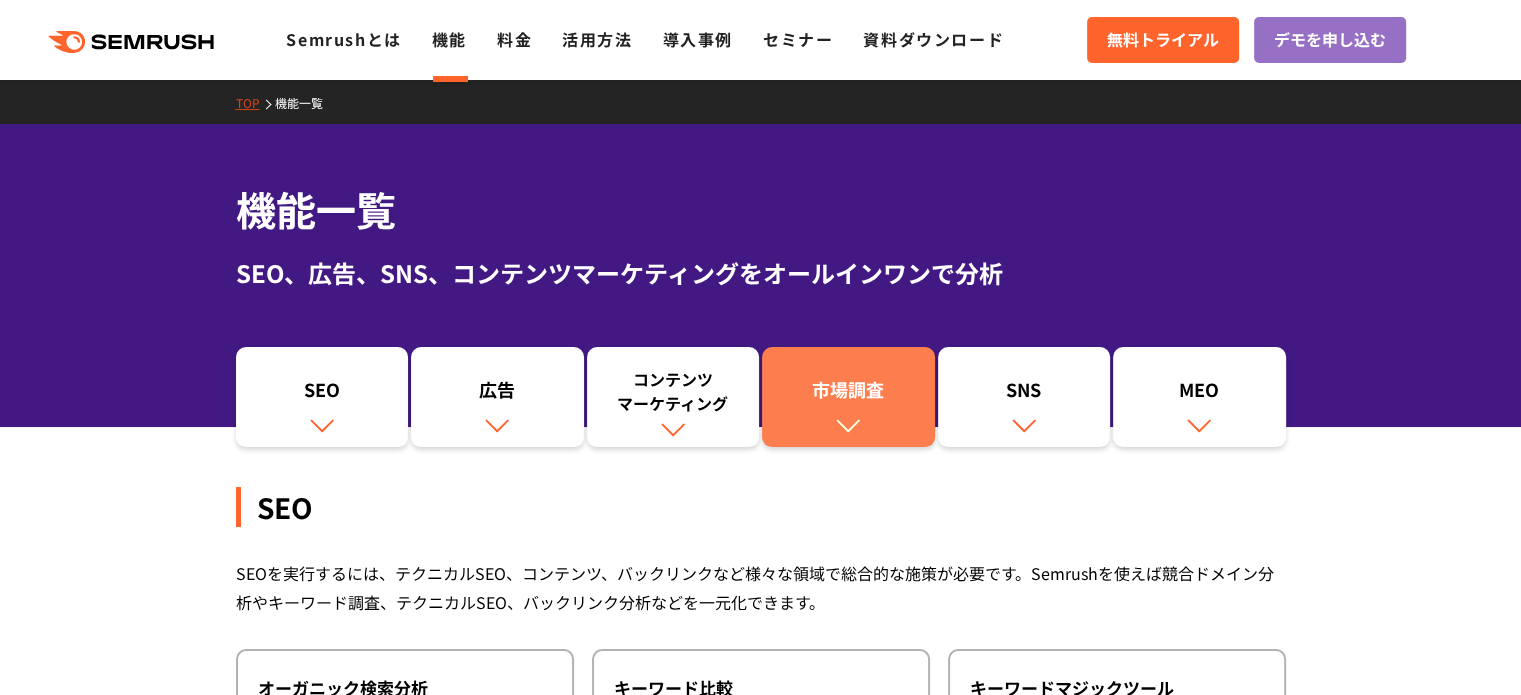 click on "市場調査" at bounding box center (848, 397) 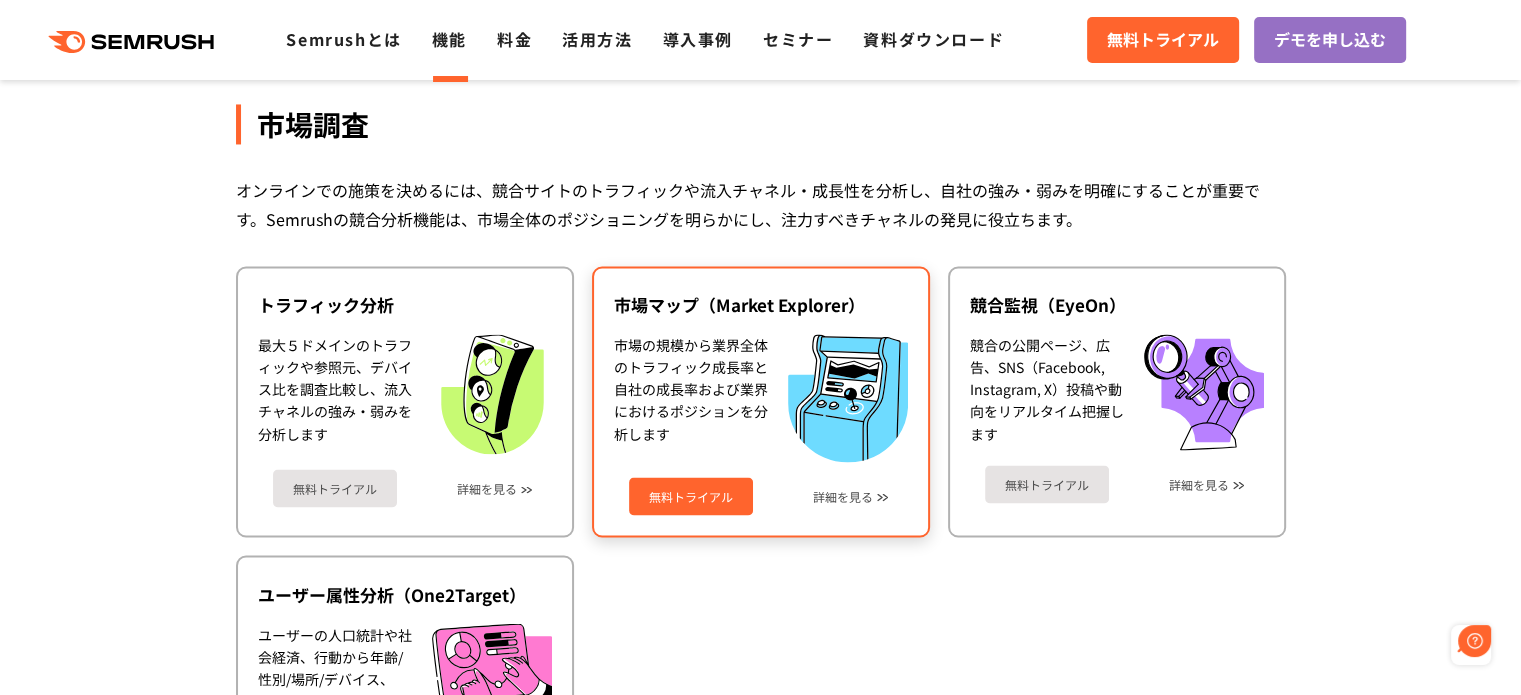 scroll, scrollTop: 0, scrollLeft: 0, axis: both 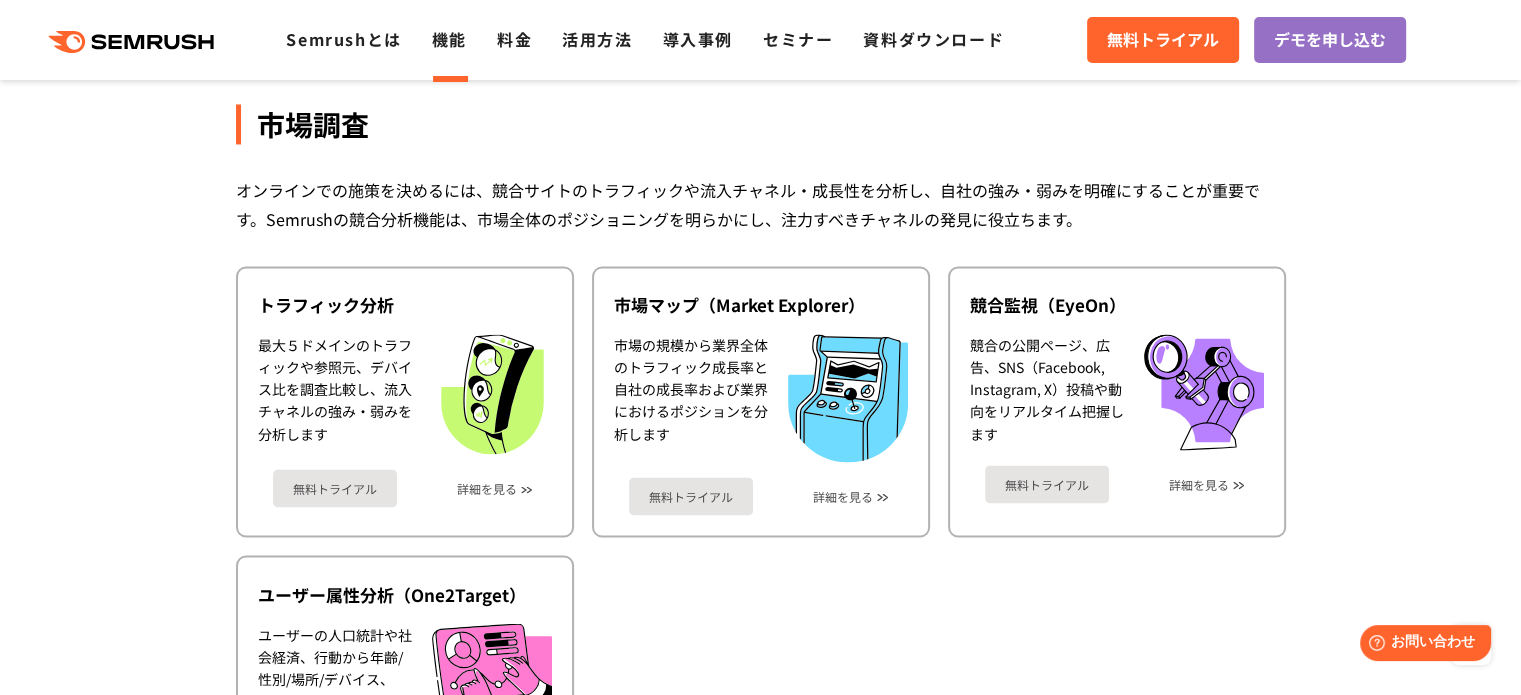 click on "オンラインでの施策を決めるには、競合サイトのトラフィックや流入チャネル・成長性を分析し、自社の強み・弱みを明確にすることが重要です。Semrushの競合分析機能は、市場全体のポジショニングを明らかにし、注力すべきチャネルの発見に役立ちます。" at bounding box center [761, 205] 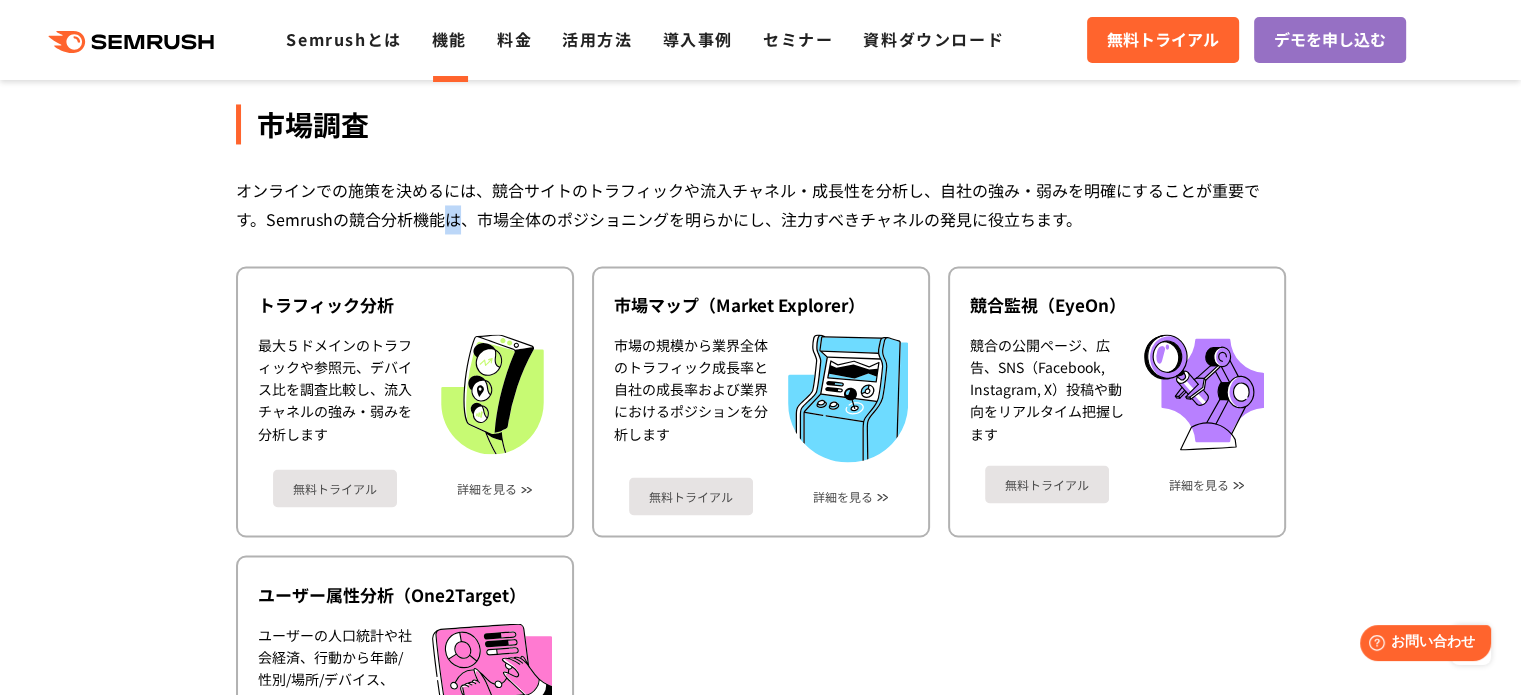 click on "オンラインでの施策を決めるには、競合サイトのトラフィックや流入チャネル・成長性を分析し、自社の強み・弱みを明確にすることが重要です。Semrushの競合分析機能は、市場全体のポジショニングを明らかにし、注力すべきチャネルの発見に役立ちます。" at bounding box center (761, 205) 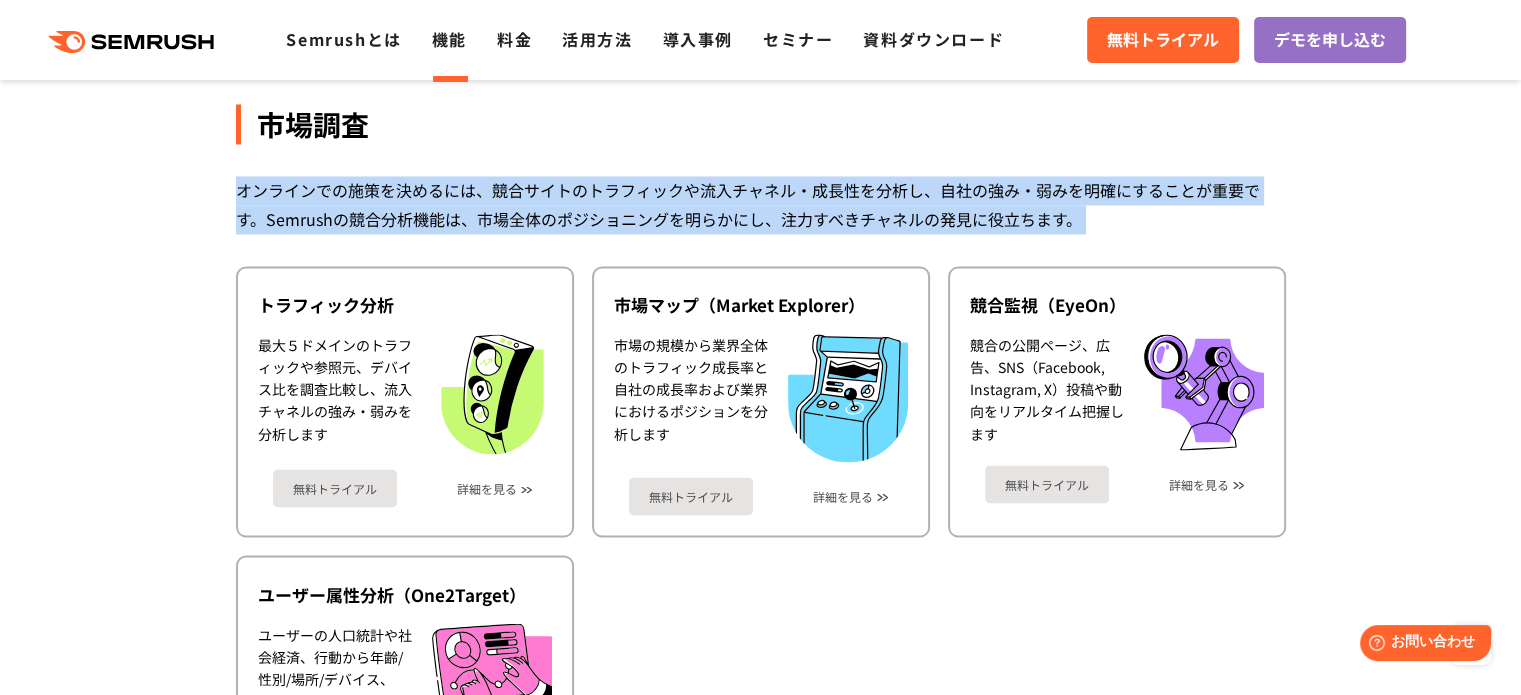 click on "オンラインでの施策を決めるには、競合サイトのトラフィックや流入チャネル・成長性を分析し、自社の強み・弱みを明確にすることが重要です。Semrushの競合分析機能は、市場全体のポジショニングを明らかにし、注力すべきチャネルの発見に役立ちます。" at bounding box center [761, 205] 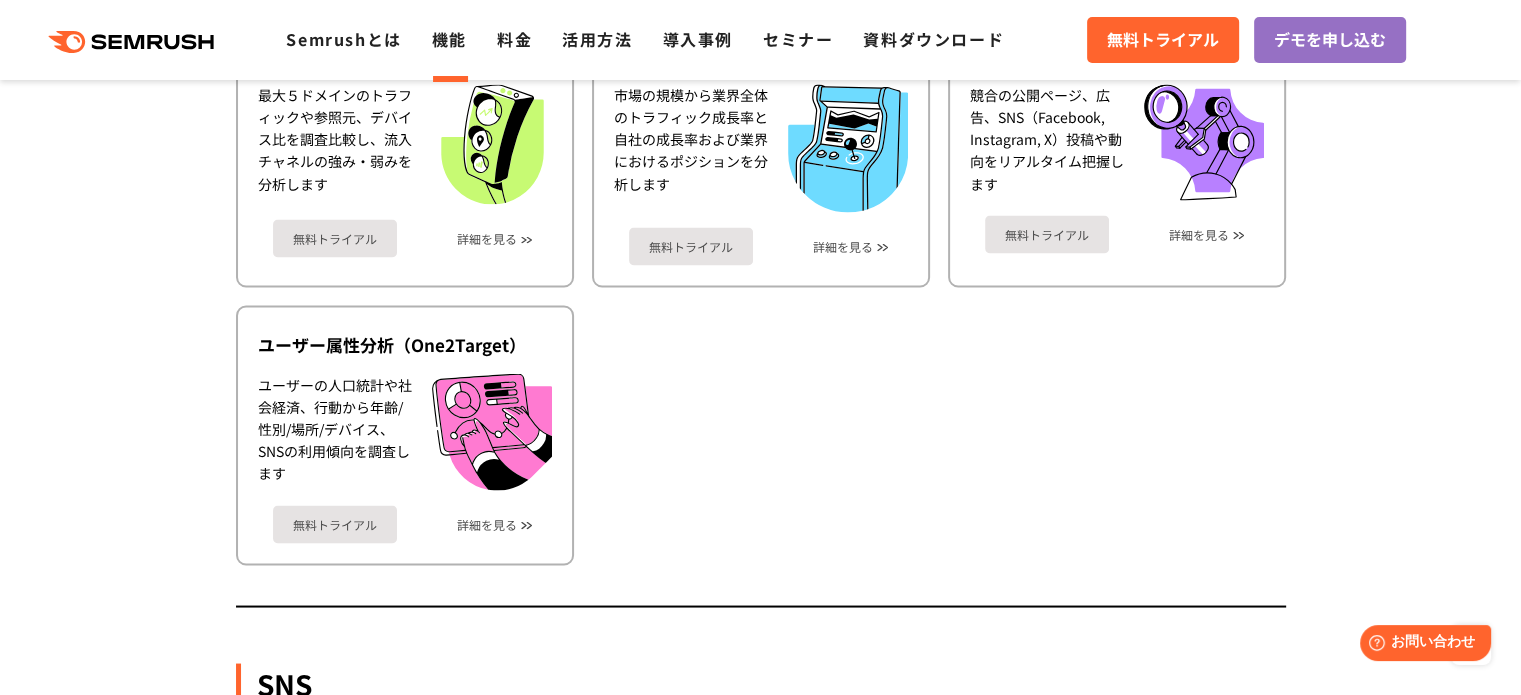 scroll, scrollTop: 3664, scrollLeft: 0, axis: vertical 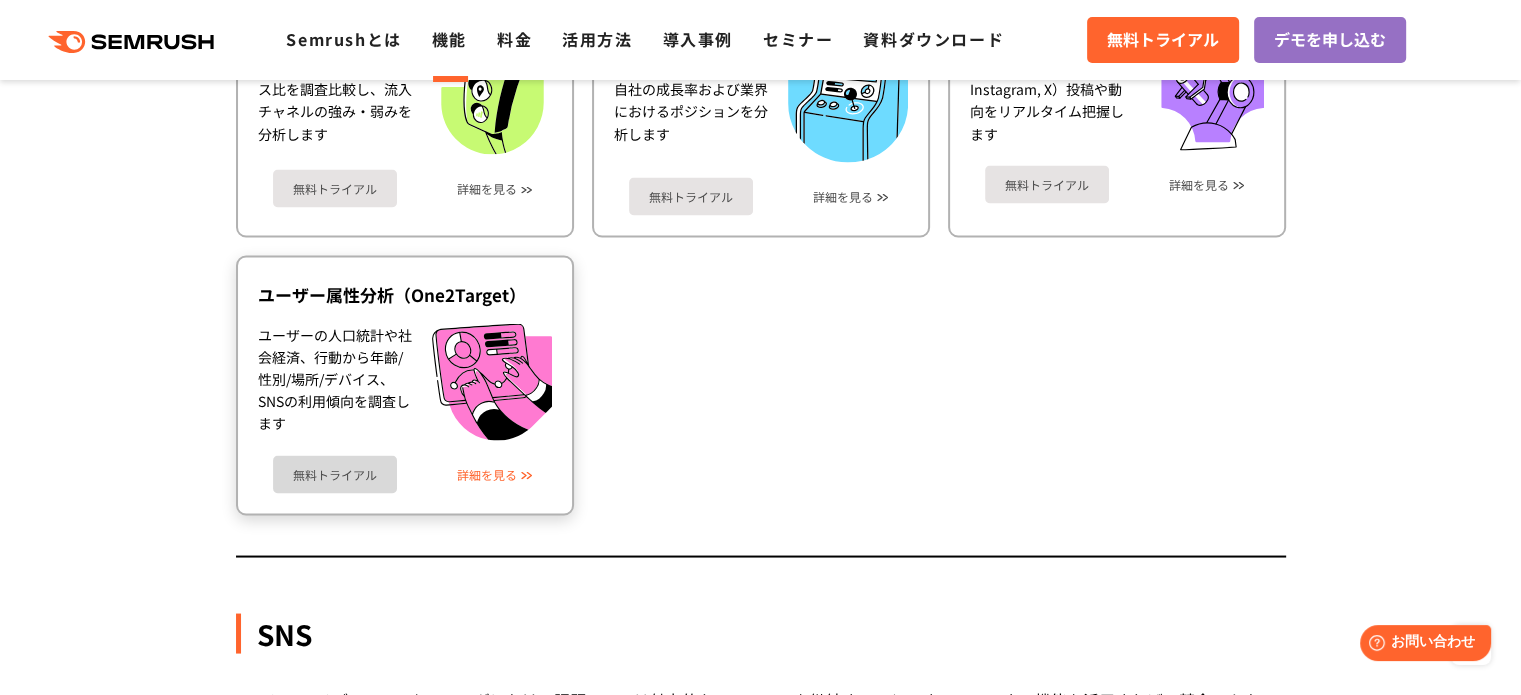 click on "詳細を見る" at bounding box center [487, 474] 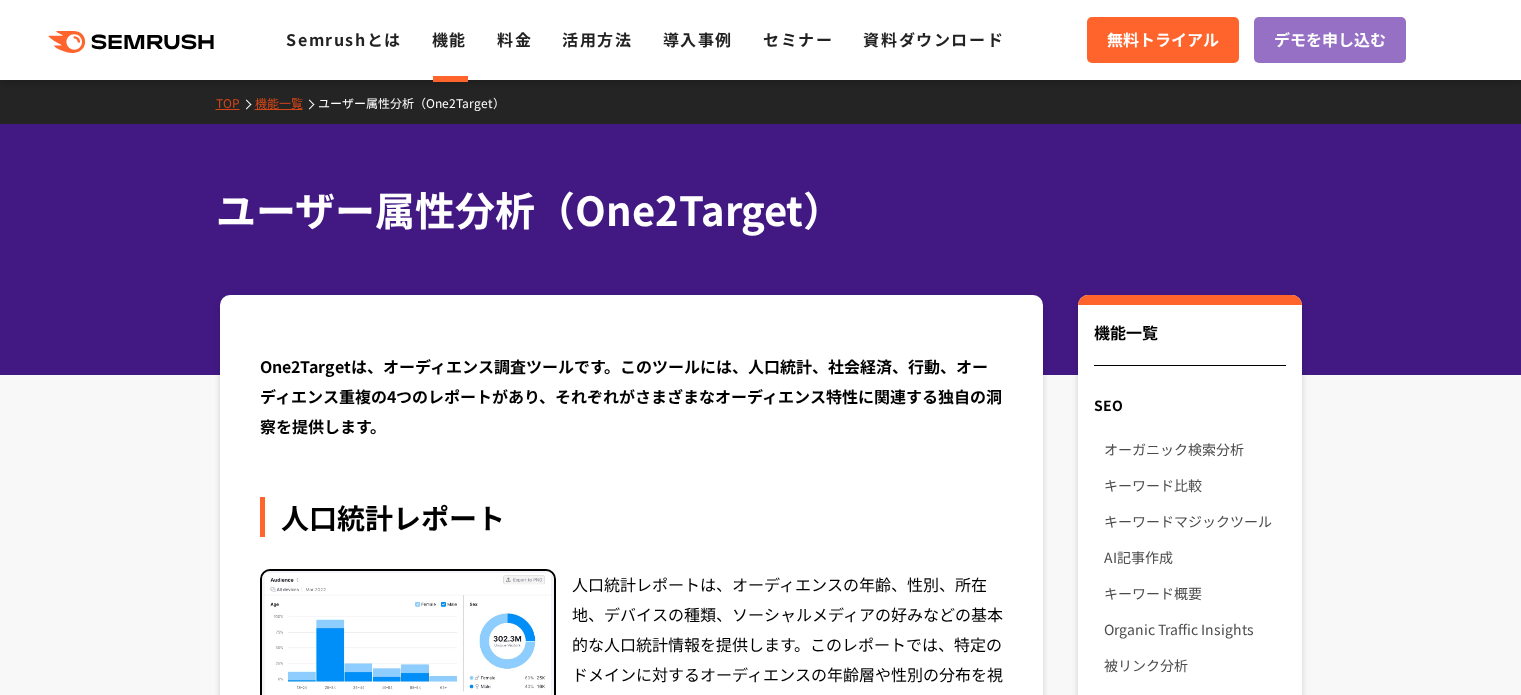 scroll, scrollTop: 0, scrollLeft: 0, axis: both 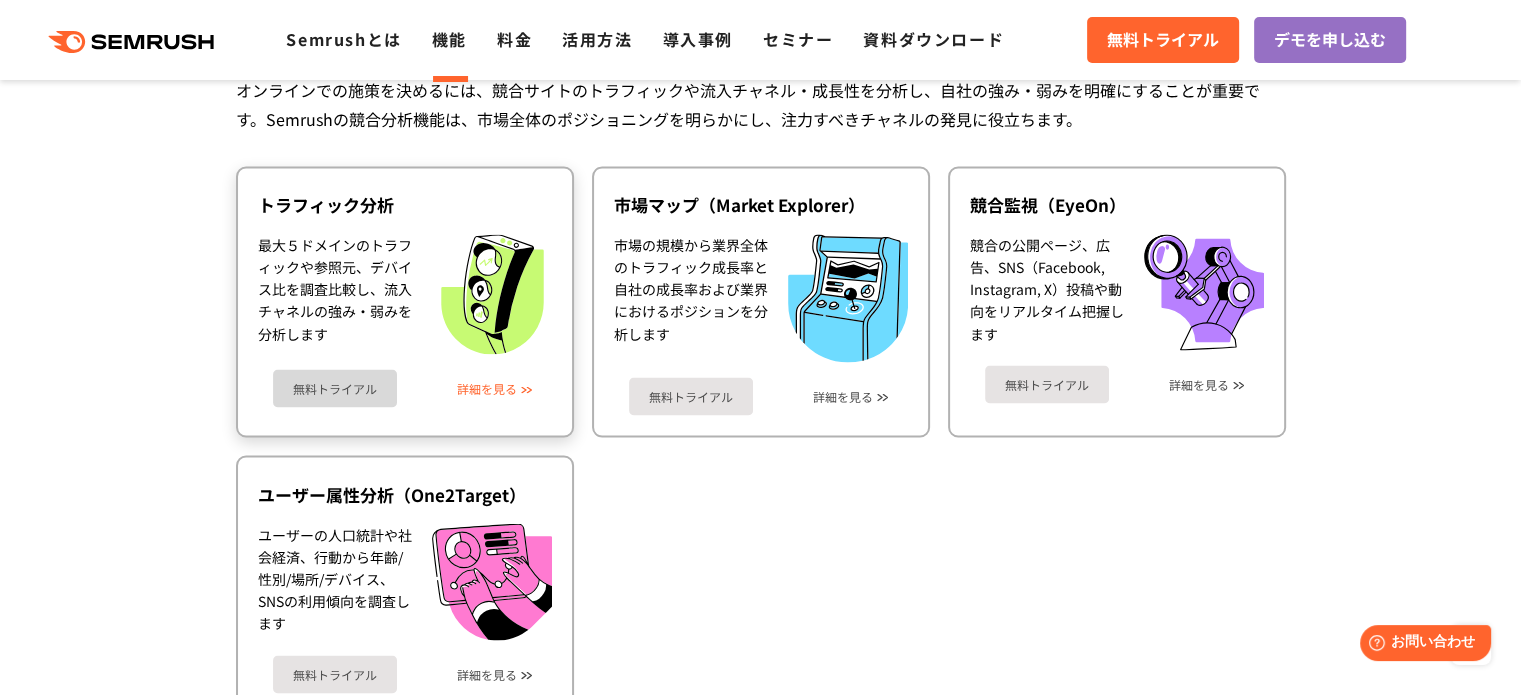 click on "詳細を見る" at bounding box center [487, 388] 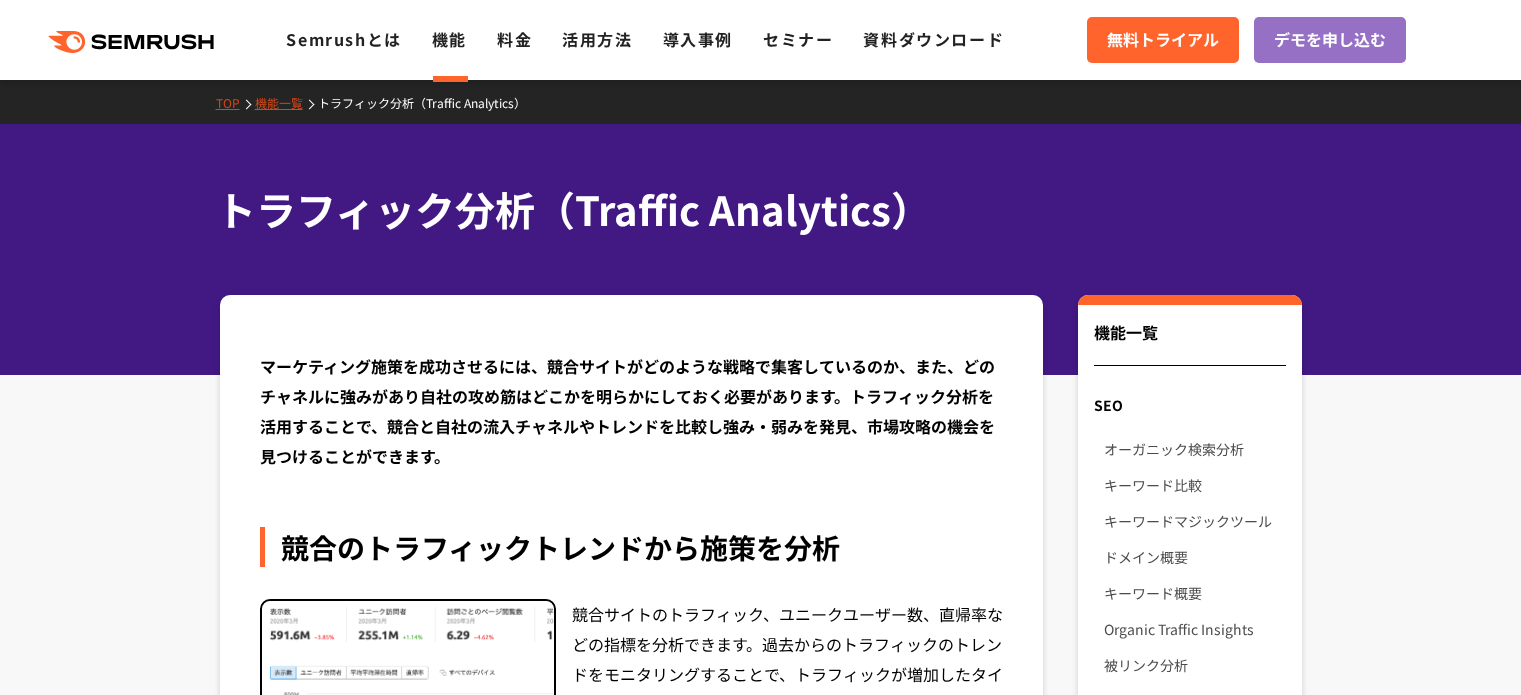 scroll, scrollTop: 0, scrollLeft: 0, axis: both 